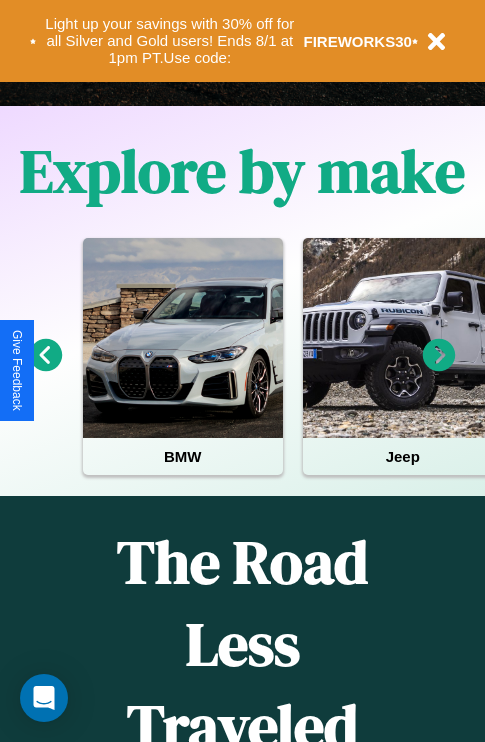 scroll, scrollTop: 0, scrollLeft: 0, axis: both 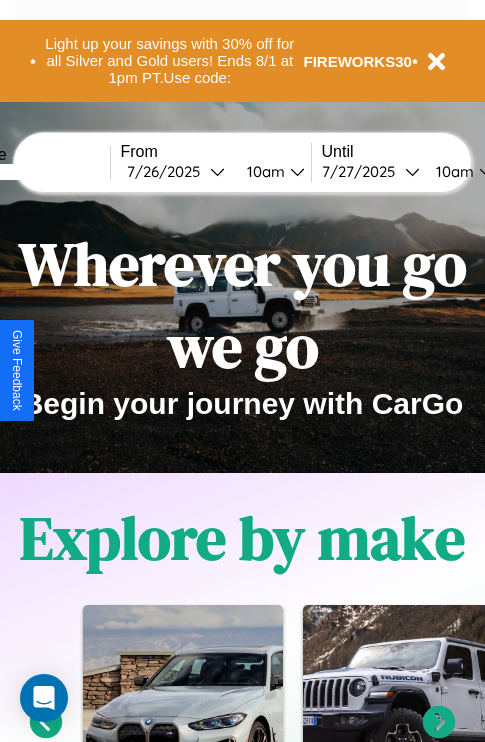 click at bounding box center [35, 172] 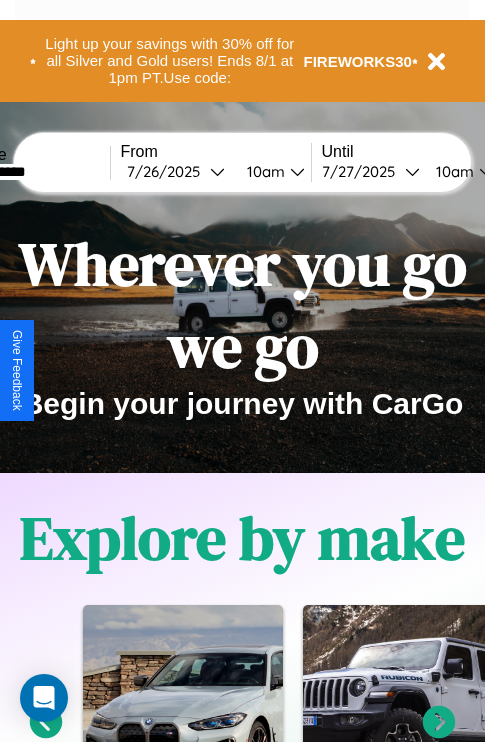 type on "**********" 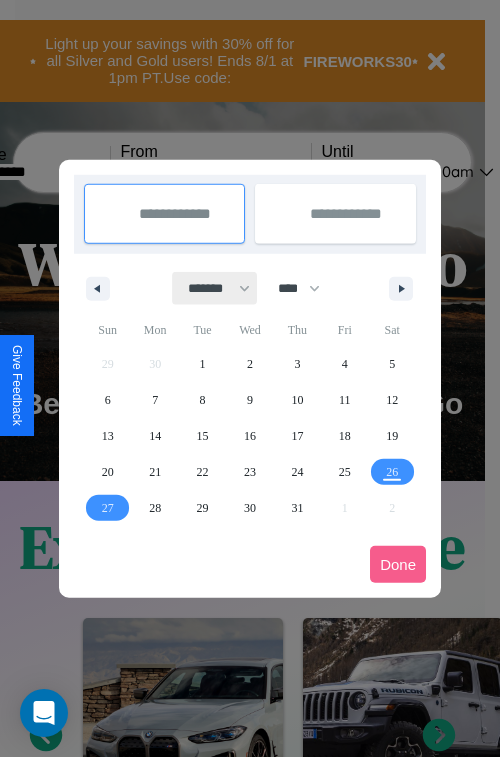 click on "******* ******** ***** ***** *** **** **** ****** ********* ******* ******** ********" at bounding box center (215, 288) 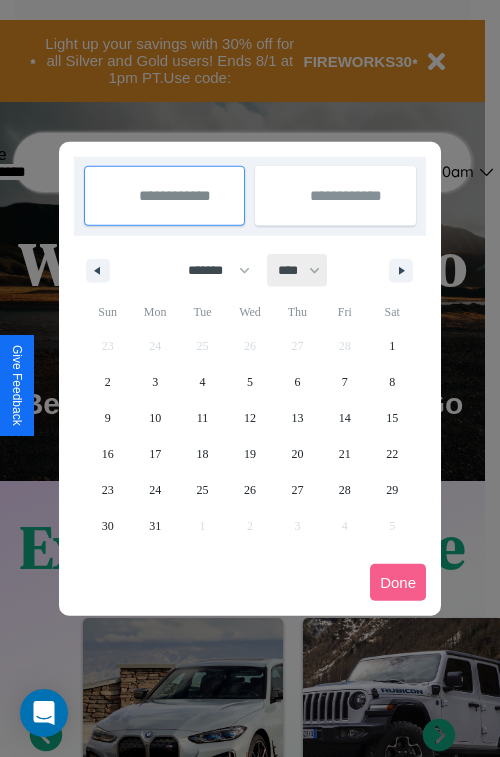click on "**** **** **** **** **** **** **** **** **** **** **** **** **** **** **** **** **** **** **** **** **** **** **** **** **** **** **** **** **** **** **** **** **** **** **** **** **** **** **** **** **** **** **** **** **** **** **** **** **** **** **** **** **** **** **** **** **** **** **** **** **** **** **** **** **** **** **** **** **** **** **** **** **** **** **** **** **** **** **** **** **** **** **** **** **** **** **** **** **** **** **** **** **** **** **** **** **** **** **** **** **** **** **** **** **** **** **** **** **** **** **** **** **** **** **** **** **** **** **** **** ****" at bounding box center (298, 270) 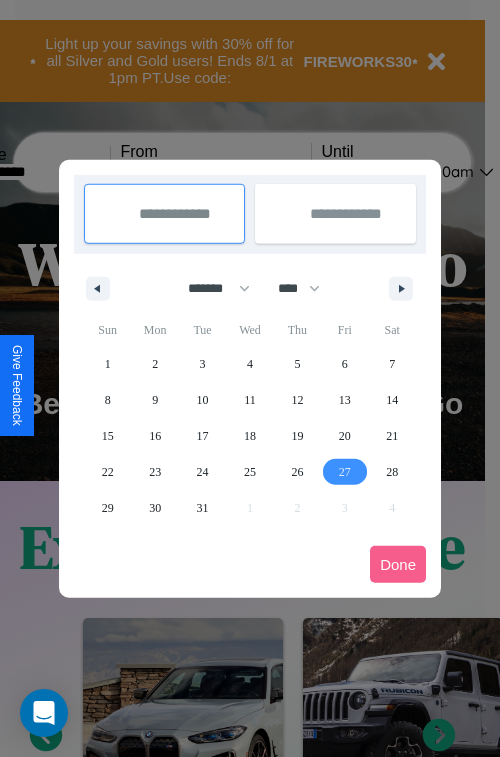 click on "27" at bounding box center (345, 472) 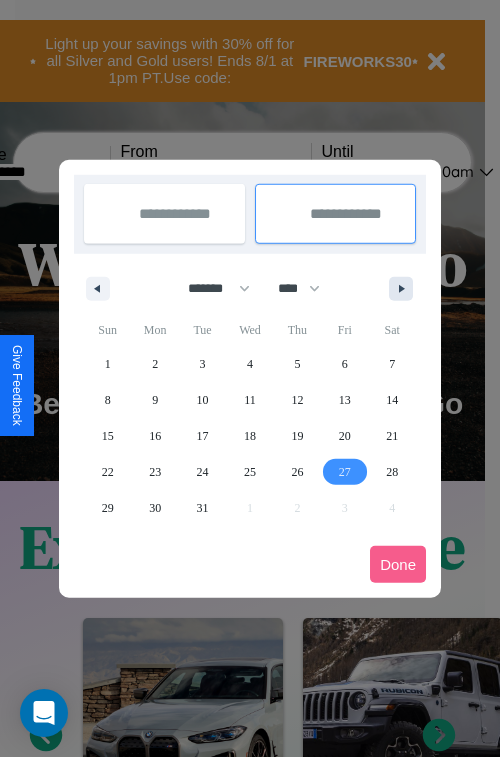 click at bounding box center [405, 289] 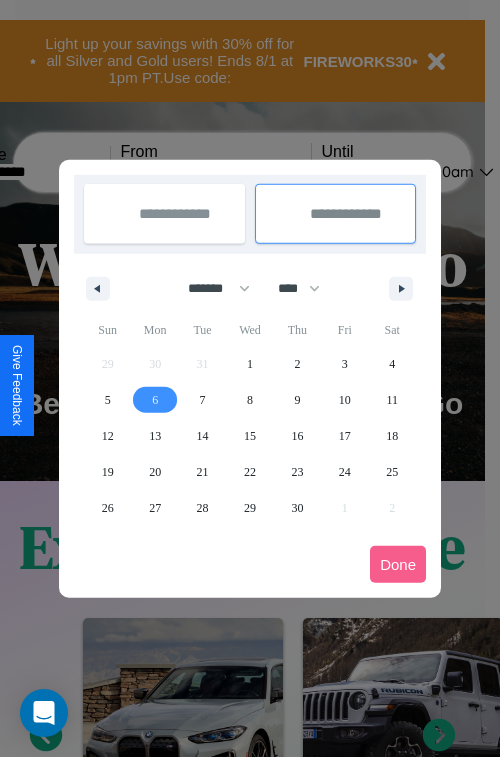 click on "6" at bounding box center (155, 400) 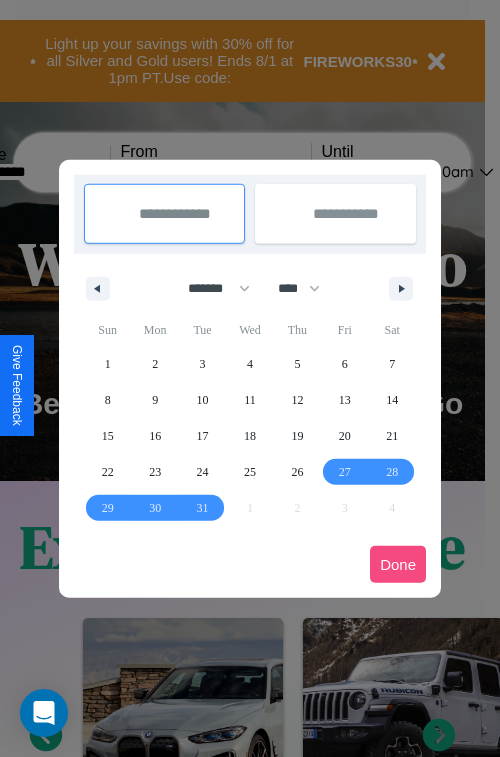click on "Done" at bounding box center [398, 564] 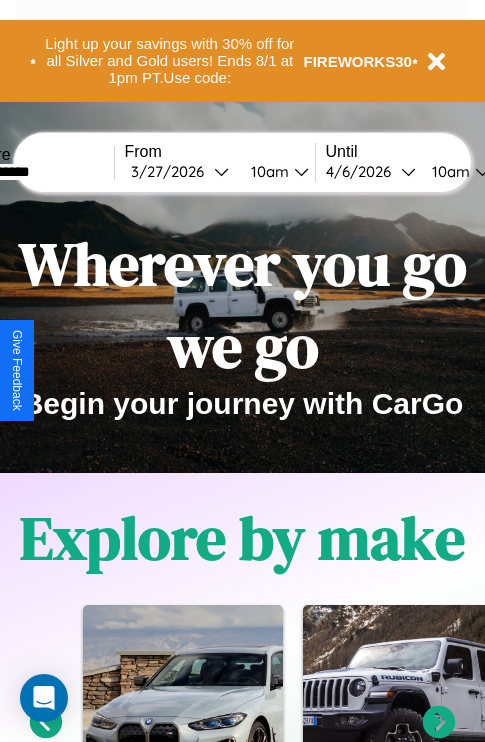 click on "10am" at bounding box center [267, 171] 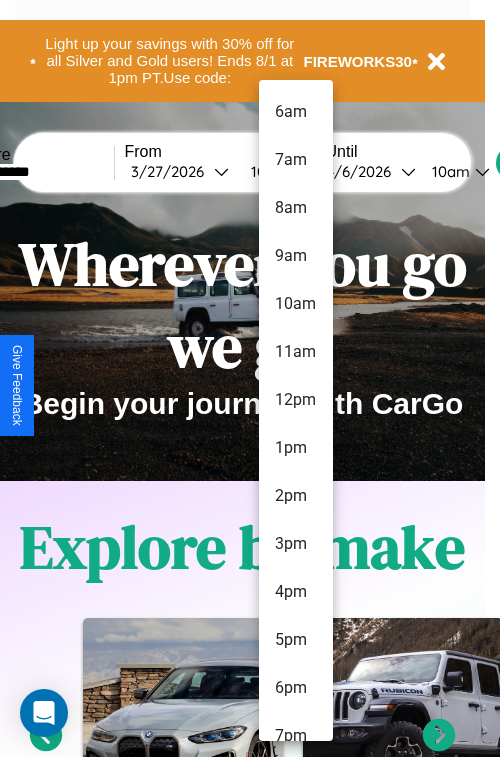 click on "6am" at bounding box center [296, 112] 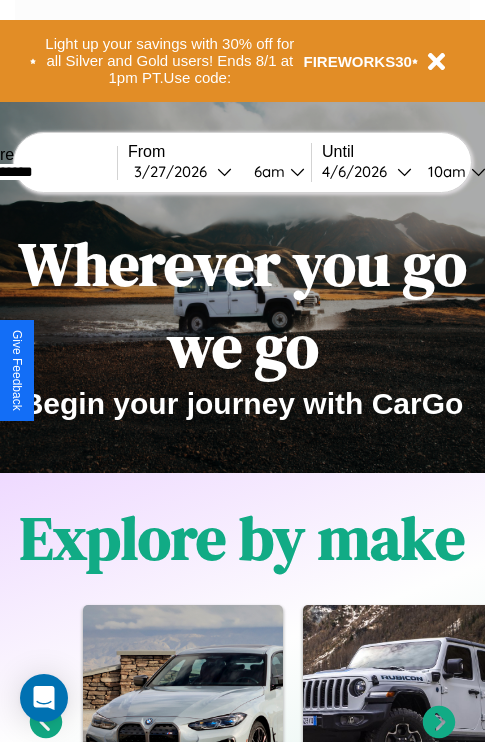 scroll, scrollTop: 0, scrollLeft: 69, axis: horizontal 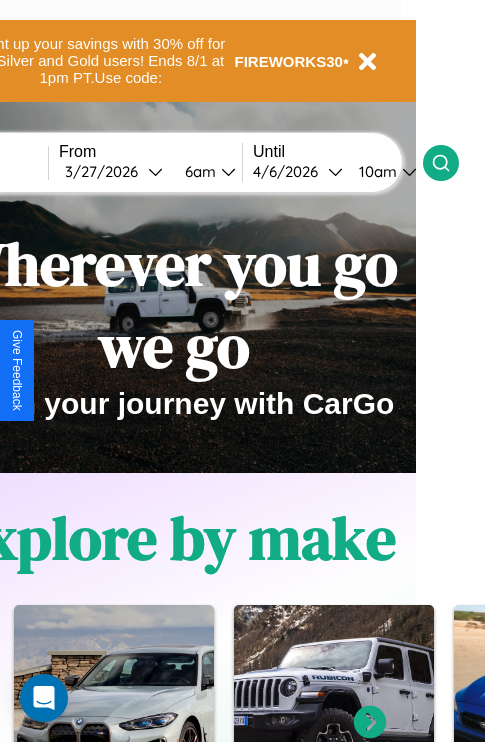 click 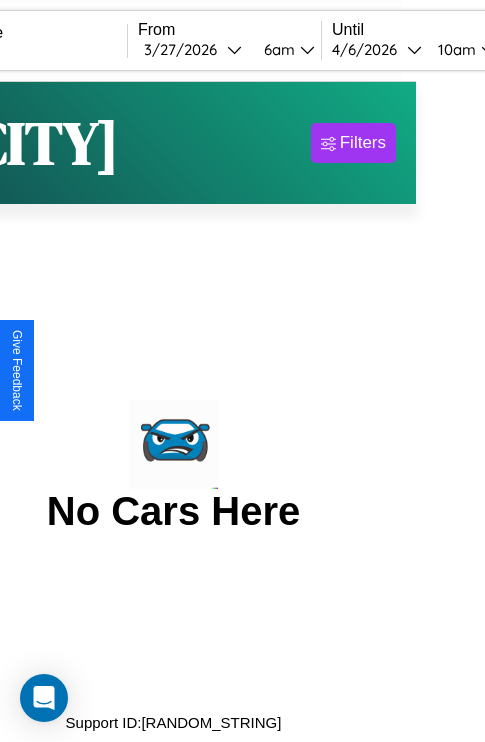 scroll, scrollTop: 0, scrollLeft: 0, axis: both 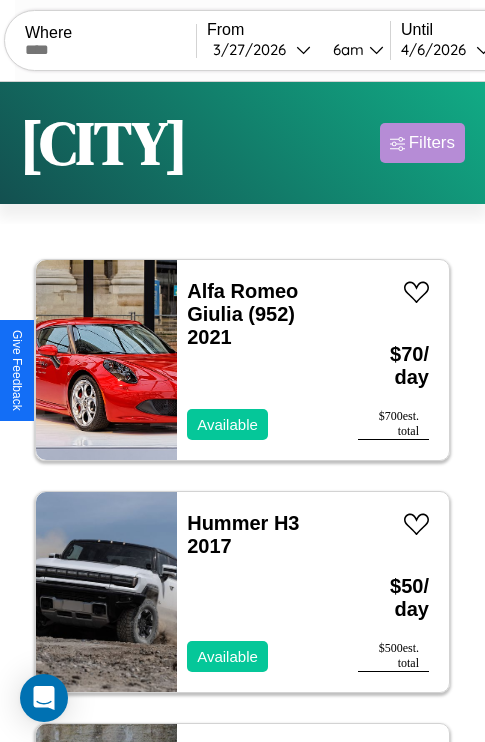 click on "Filters" at bounding box center (432, 143) 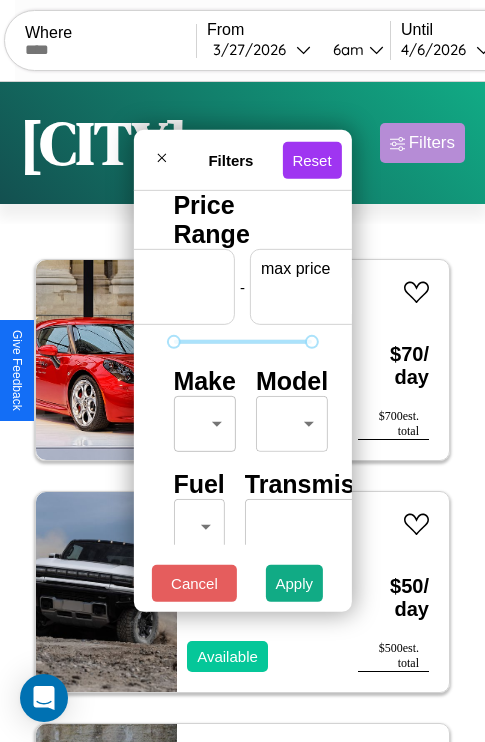 scroll, scrollTop: 0, scrollLeft: 124, axis: horizontal 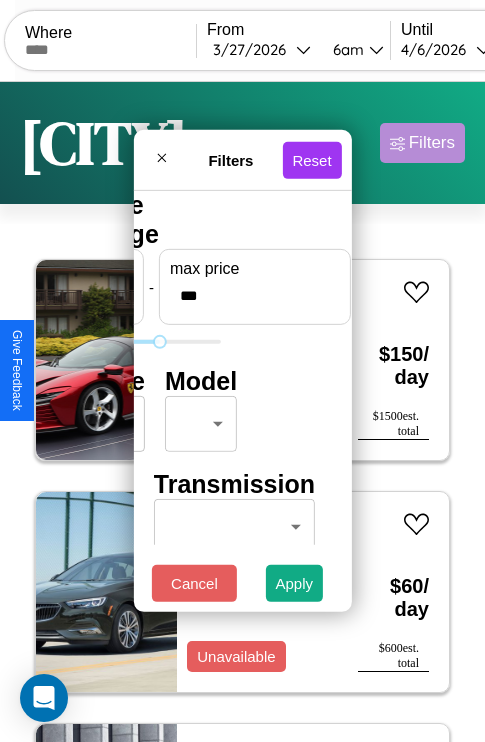 type on "***" 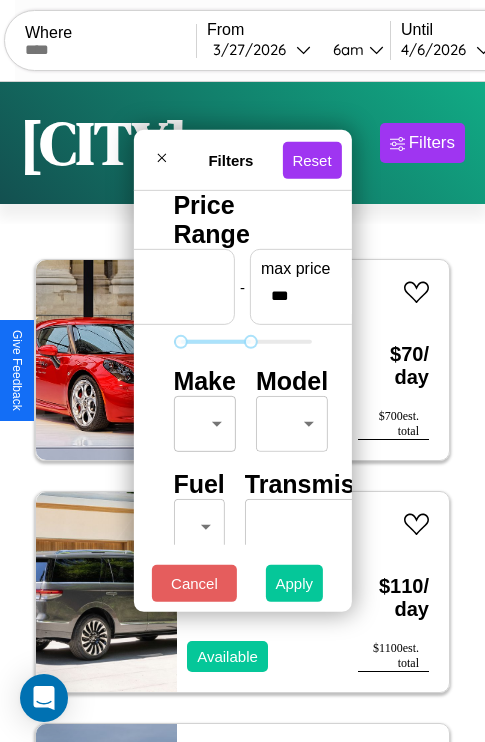 type on "**" 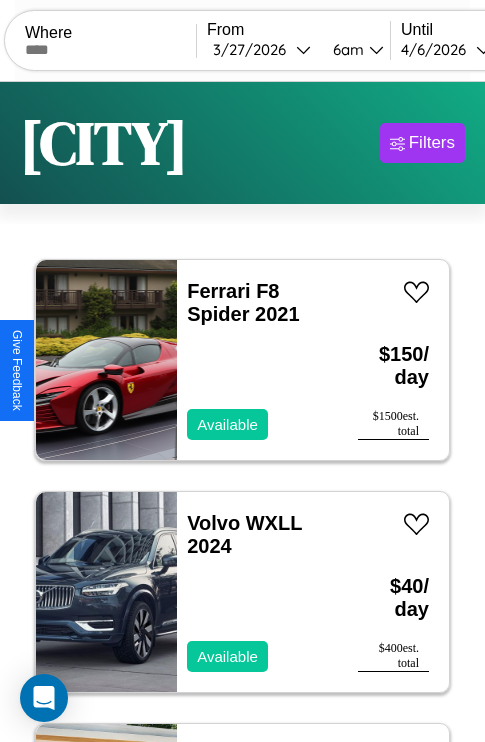 scroll, scrollTop: 95, scrollLeft: 0, axis: vertical 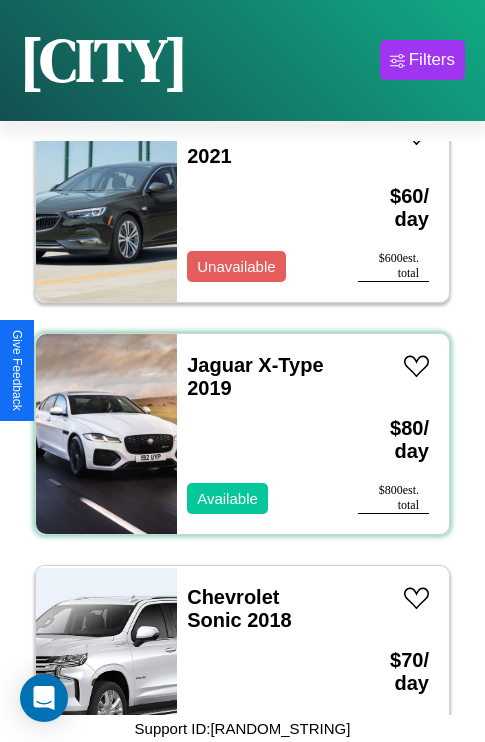 click on "Jaguar   X-Type   2019 Available" at bounding box center (257, 434) 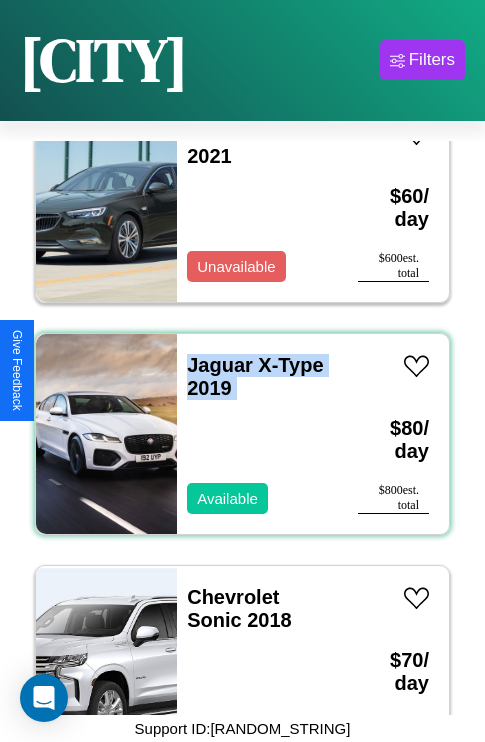 click on "Jaguar   X-Type   2019 Available" at bounding box center (257, 434) 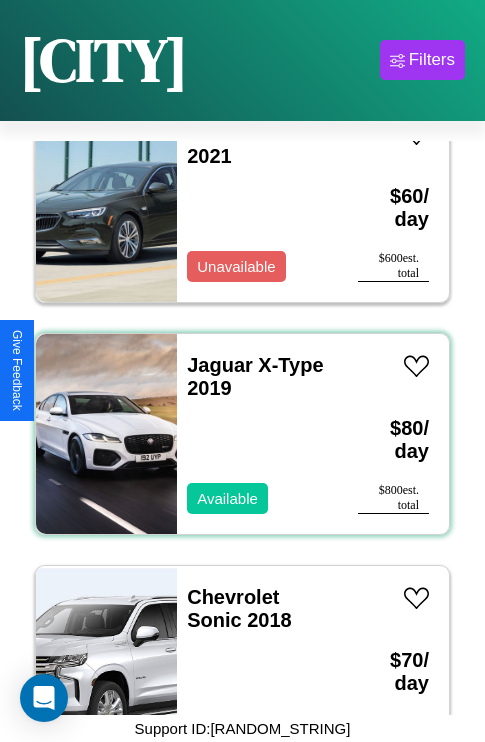 click on "Jaguar   X-Type   2019 Available" at bounding box center (257, 434) 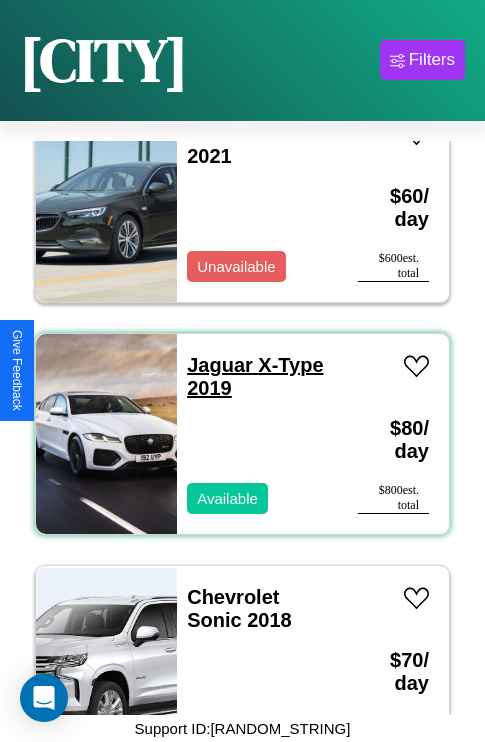 click on "Jaguar   X-Type   2019" at bounding box center [255, 376] 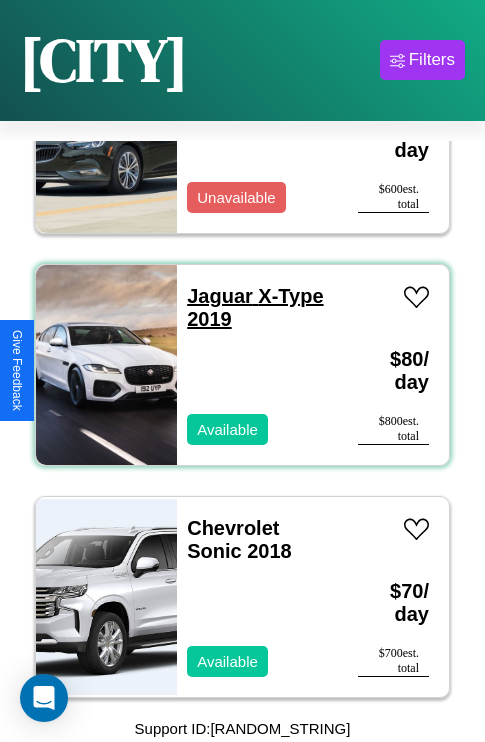 scroll, scrollTop: 2702, scrollLeft: 0, axis: vertical 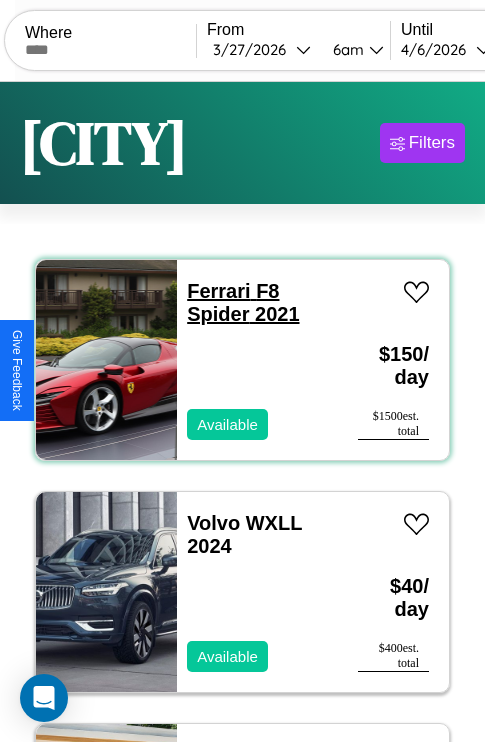 click on "Ferrari   F8 Spider   2021" at bounding box center [243, 302] 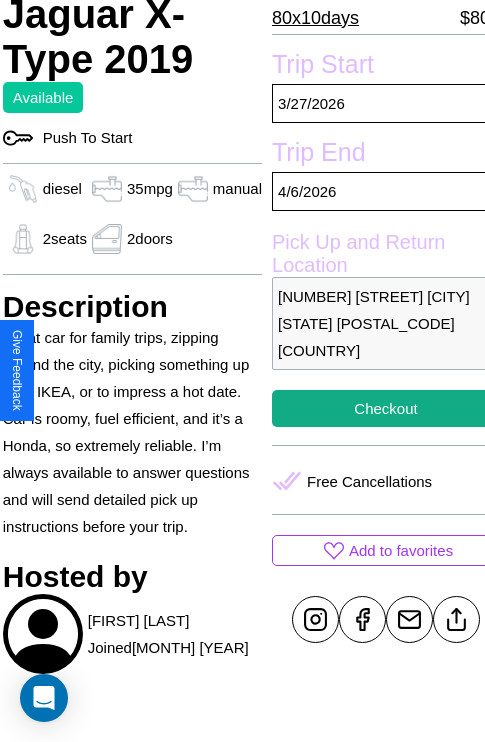 scroll, scrollTop: 499, scrollLeft: 72, axis: both 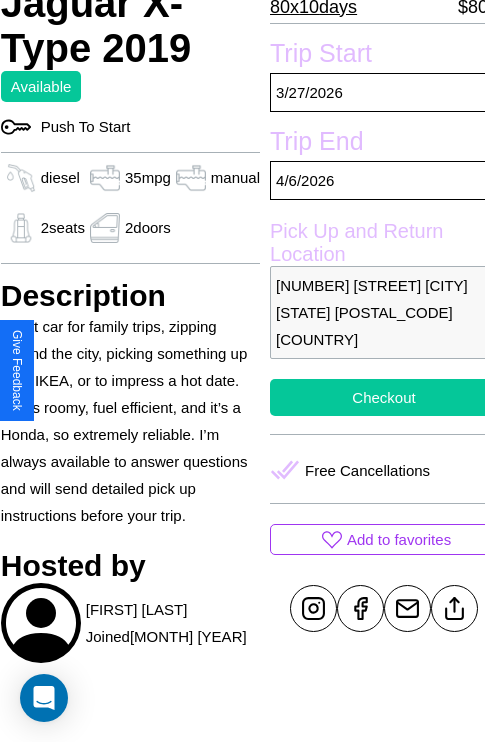 click on "Checkout" at bounding box center [384, 397] 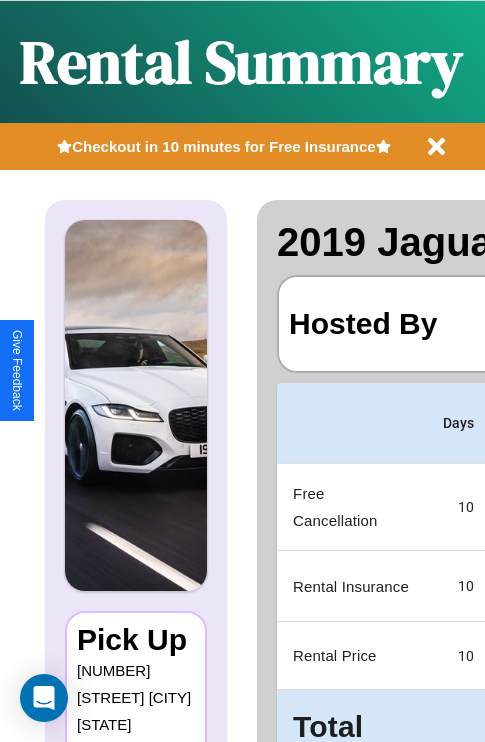 scroll, scrollTop: 0, scrollLeft: 378, axis: horizontal 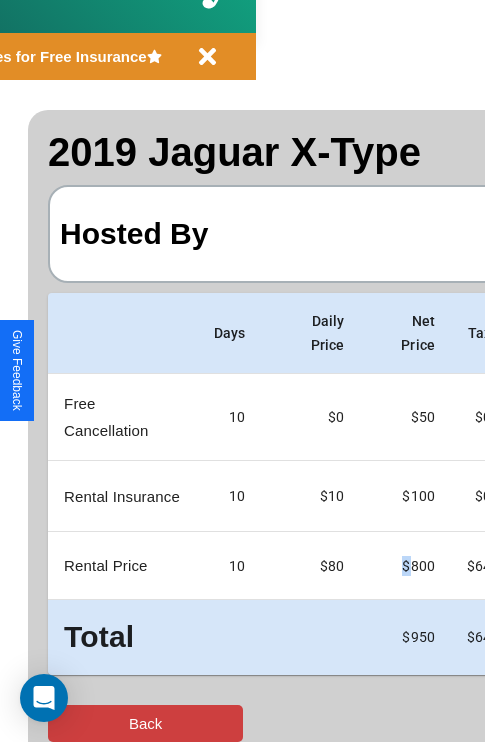 click on "Back" at bounding box center (145, 723) 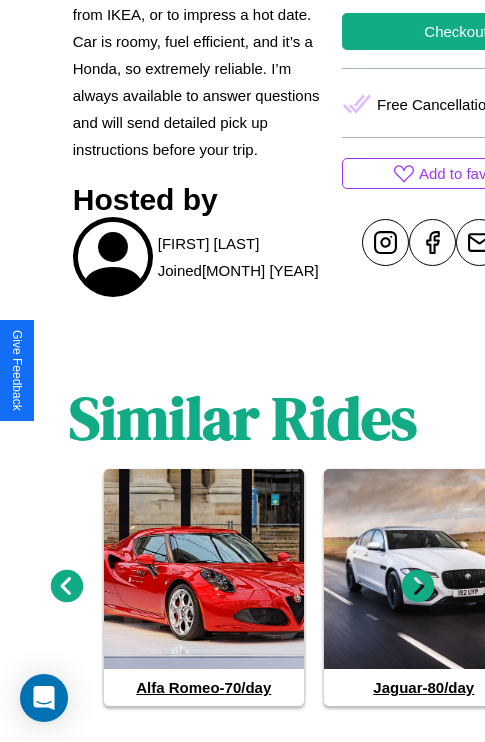 scroll, scrollTop: 896, scrollLeft: 0, axis: vertical 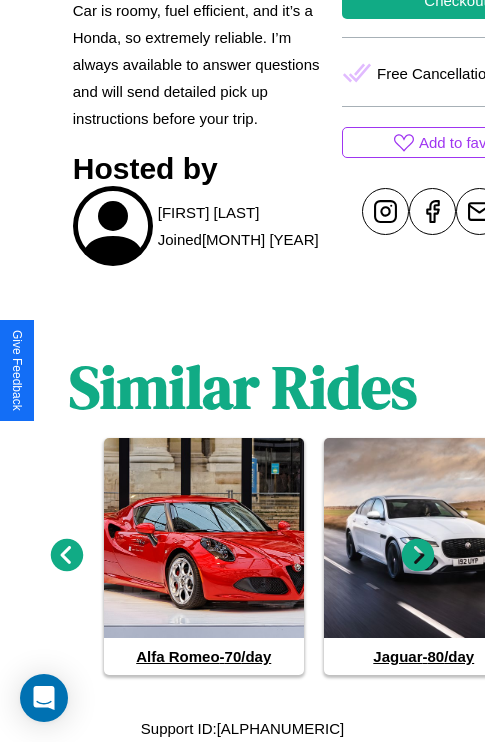click 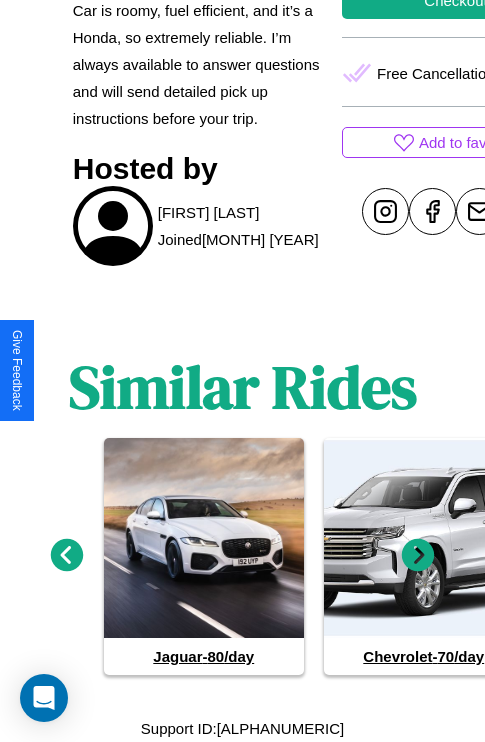 click 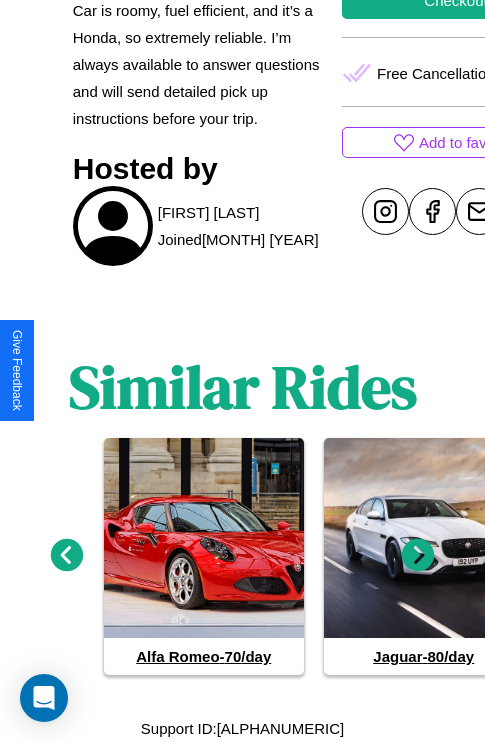 click 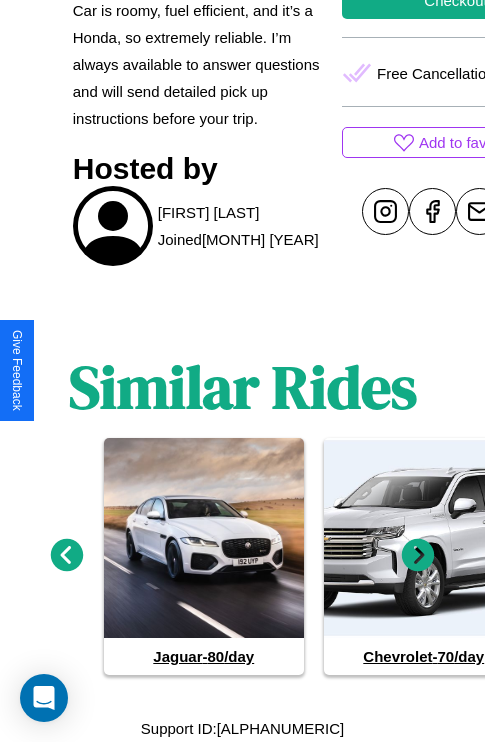 click 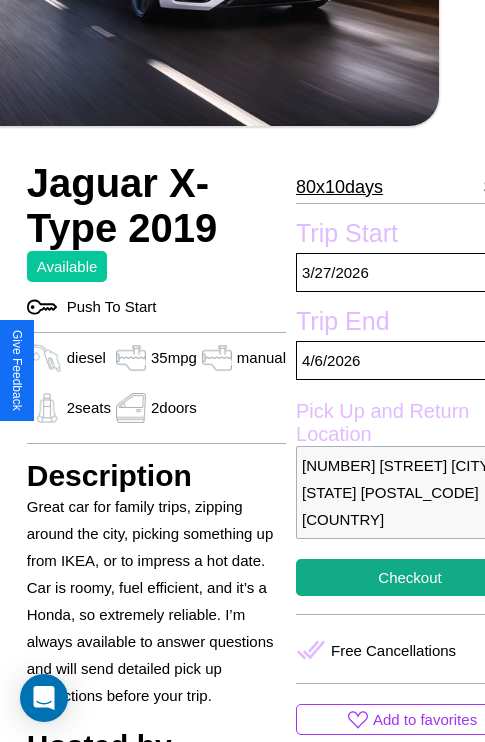 scroll, scrollTop: 499, scrollLeft: 72, axis: both 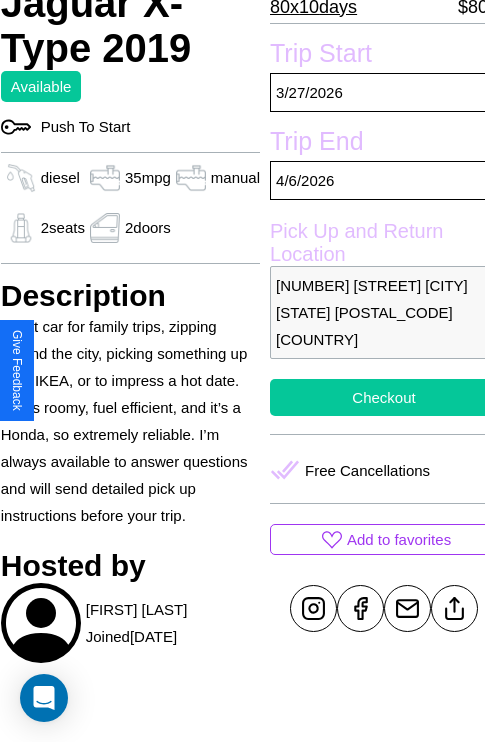 click on "Checkout" at bounding box center (384, 397) 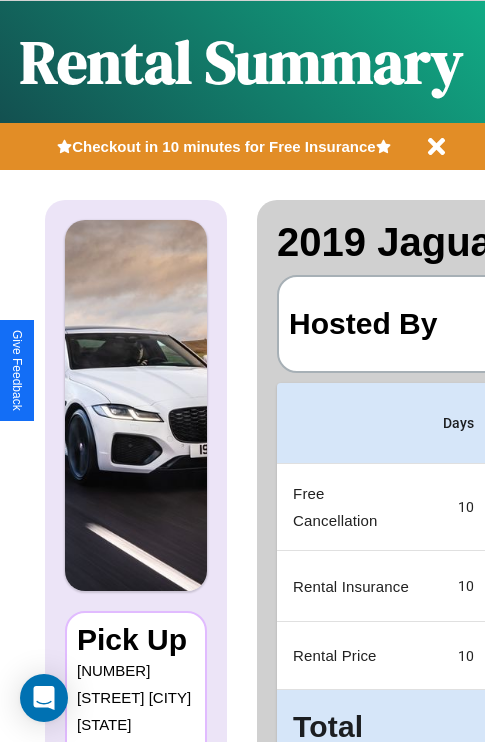 scroll, scrollTop: 0, scrollLeft: 378, axis: horizontal 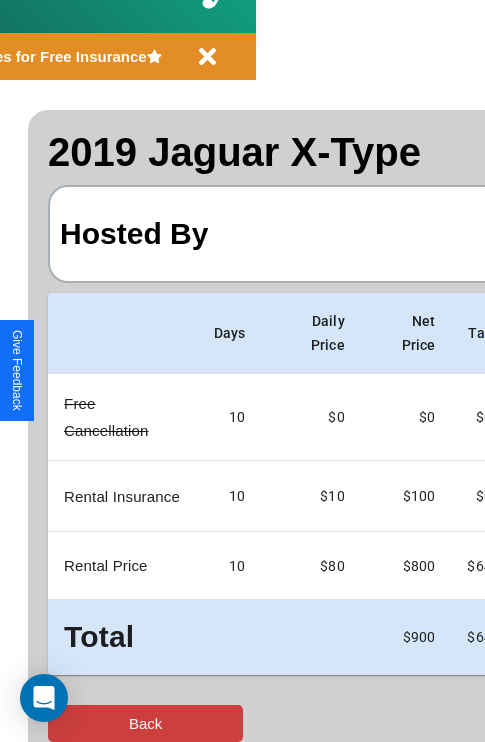 click on "Back" at bounding box center (145, 723) 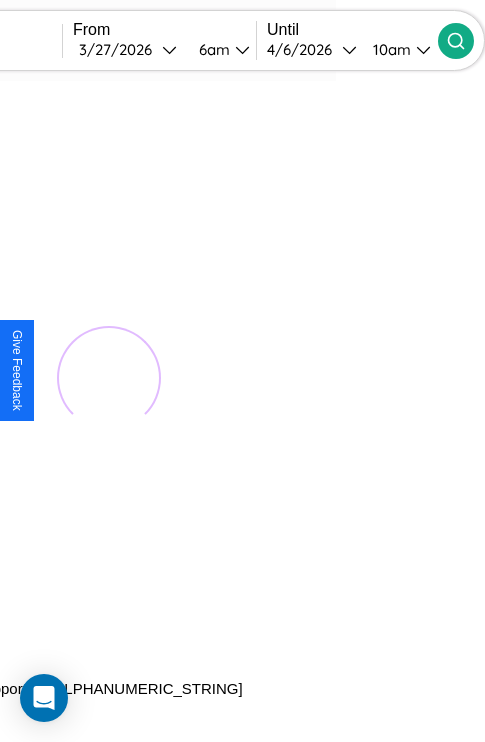 scroll, scrollTop: 0, scrollLeft: 0, axis: both 